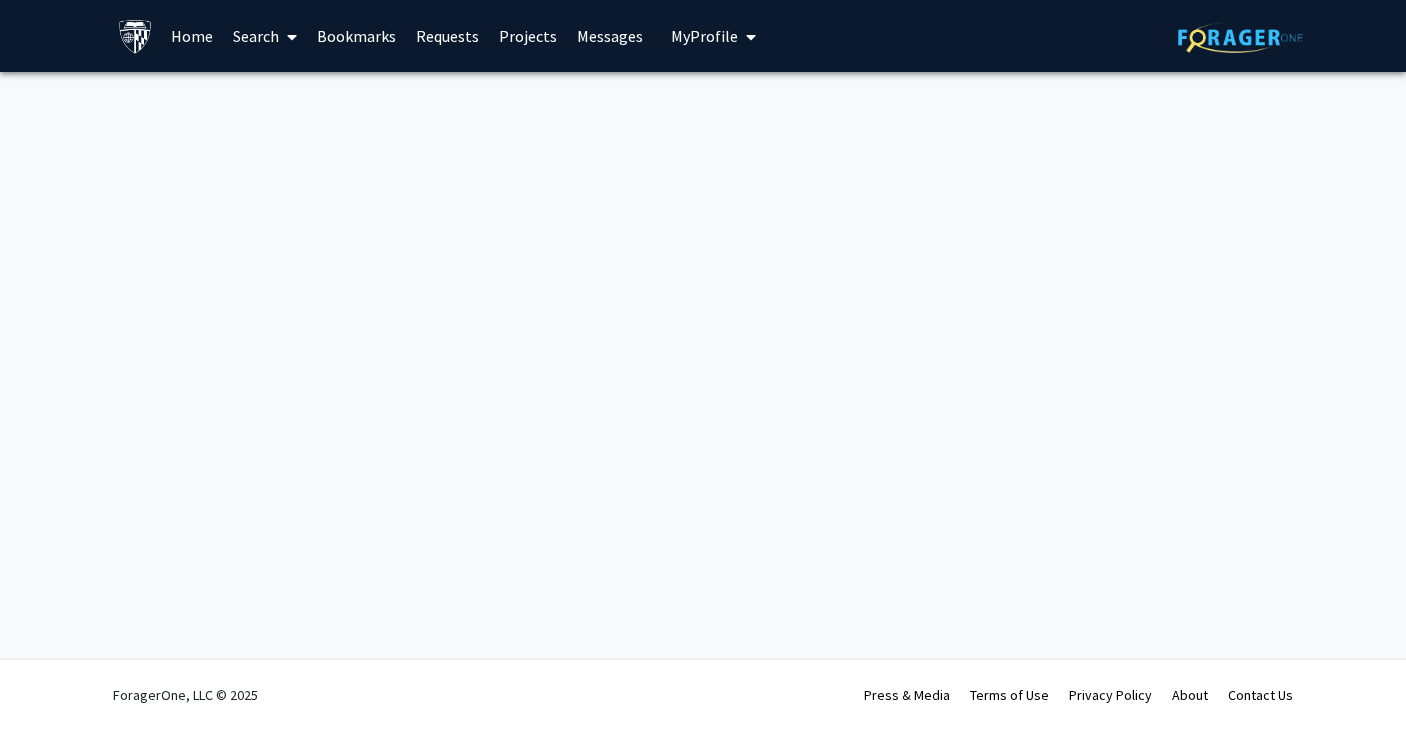 scroll, scrollTop: 0, scrollLeft: 0, axis: both 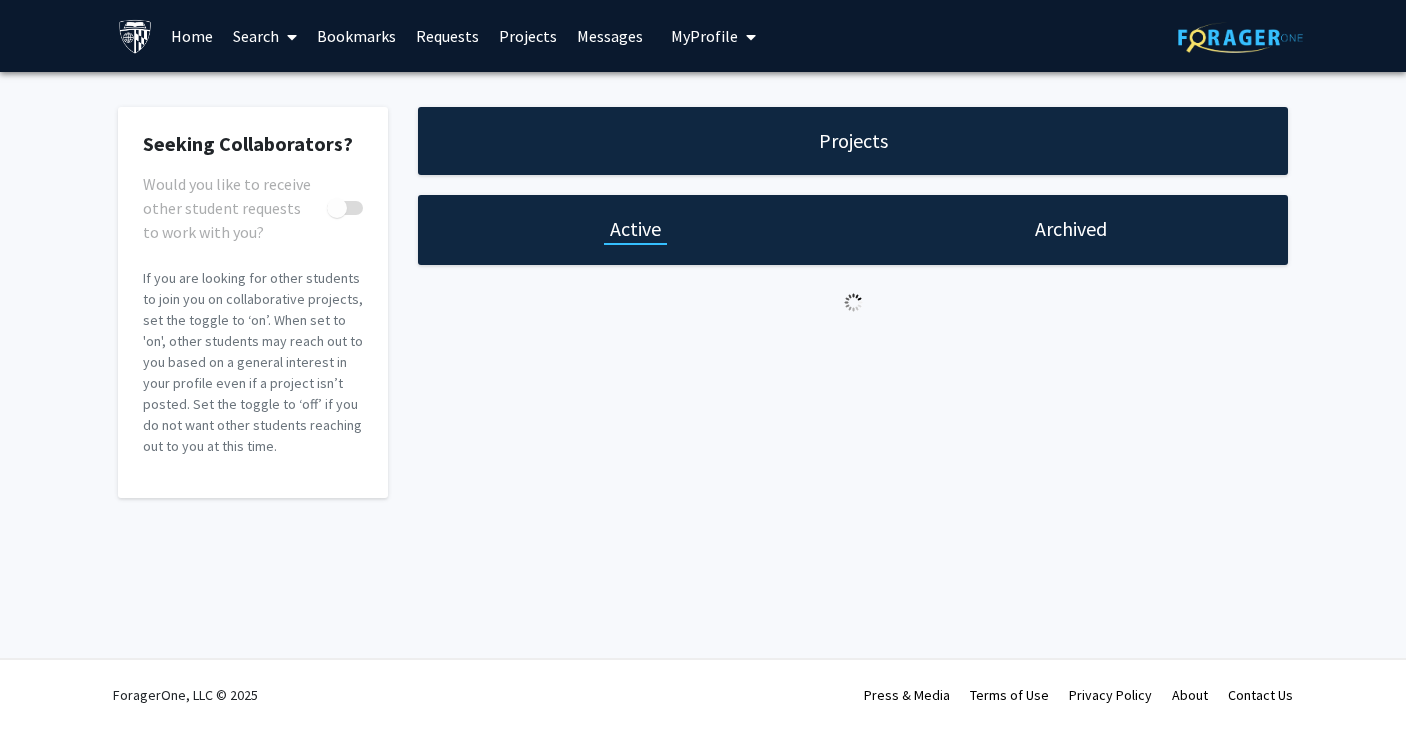 checkbox on "true" 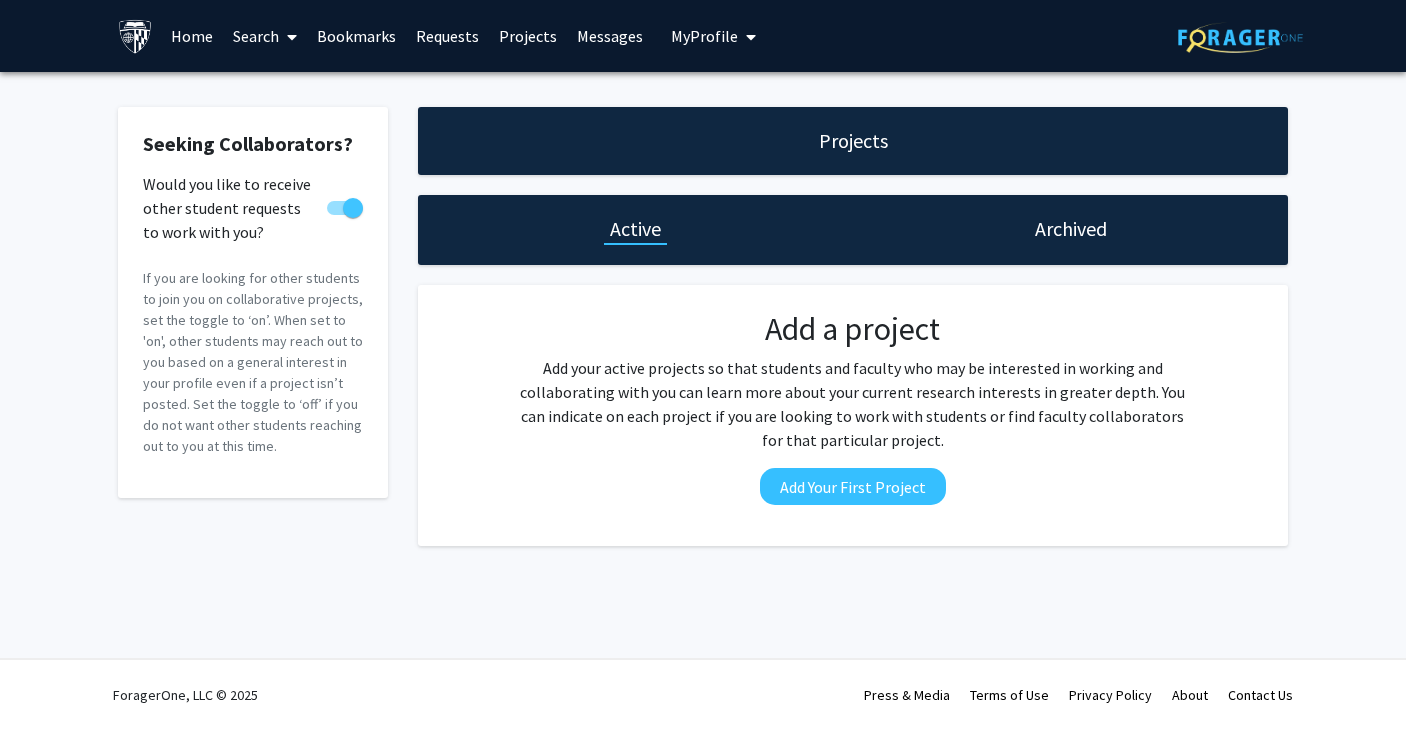 click on "Projects" 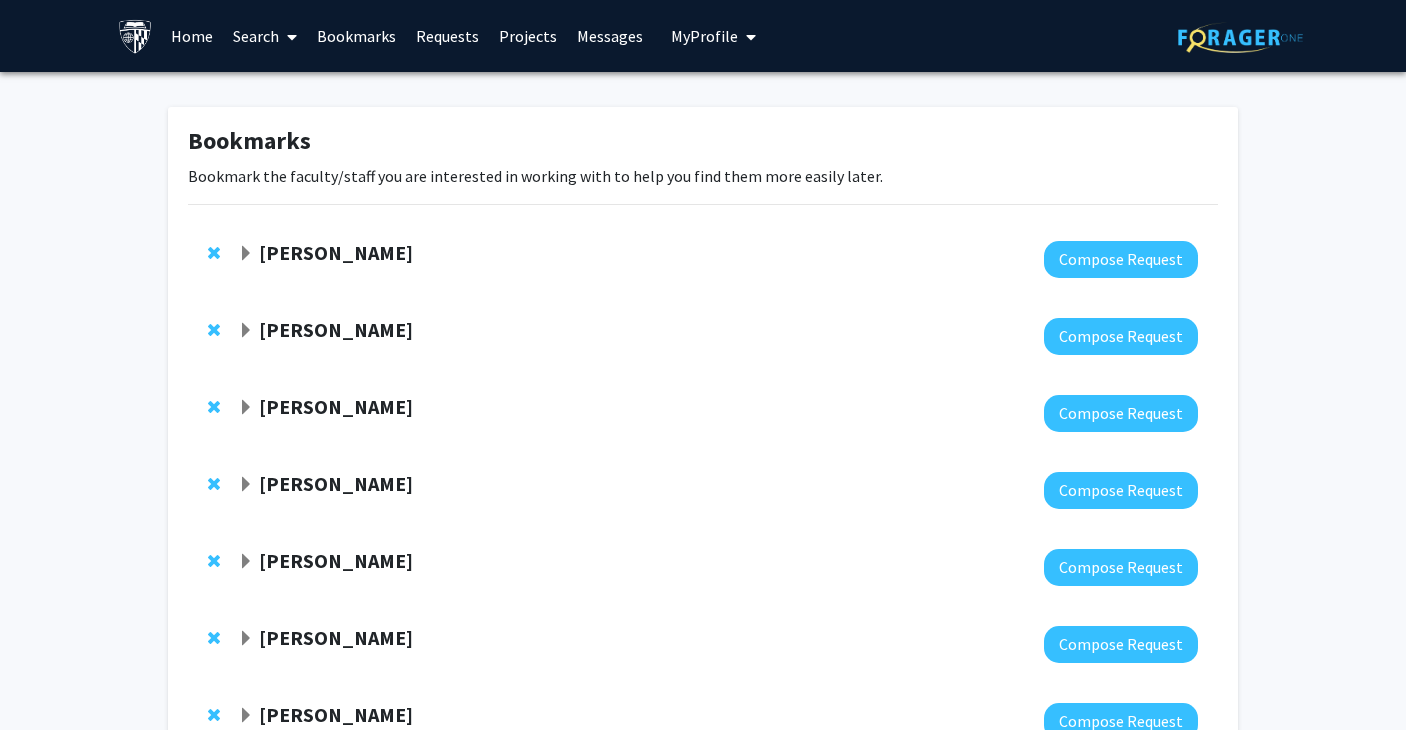 click on "Kunal Parikh" 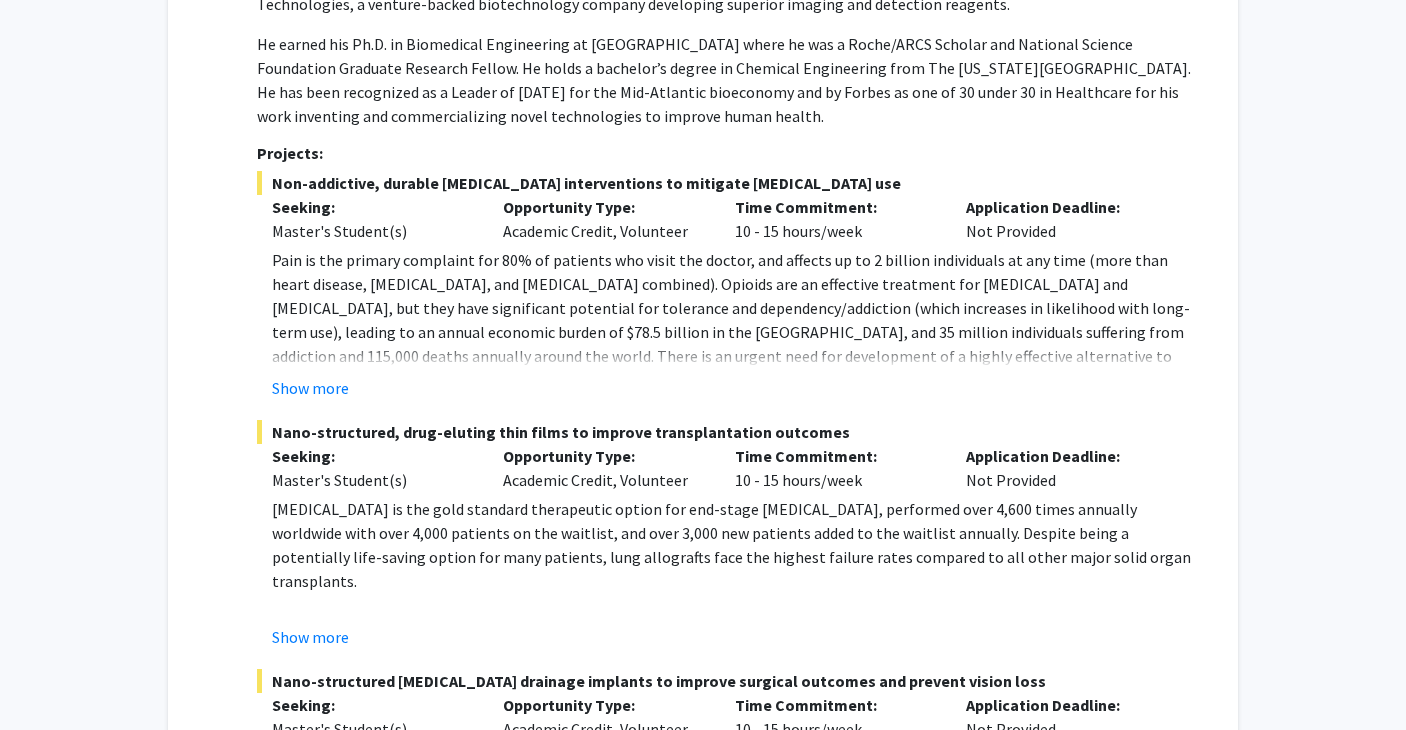 scroll, scrollTop: 846, scrollLeft: 0, axis: vertical 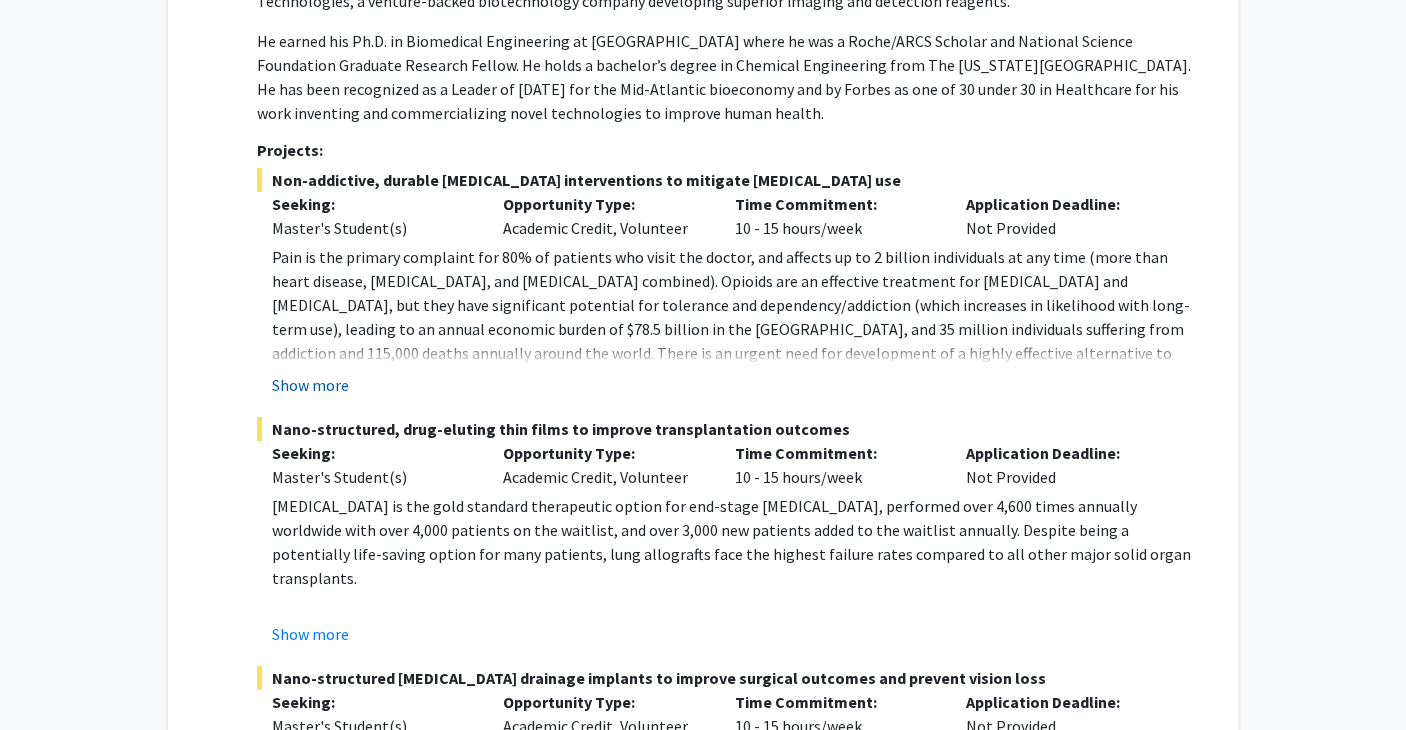 click on "Show more" at bounding box center [310, 385] 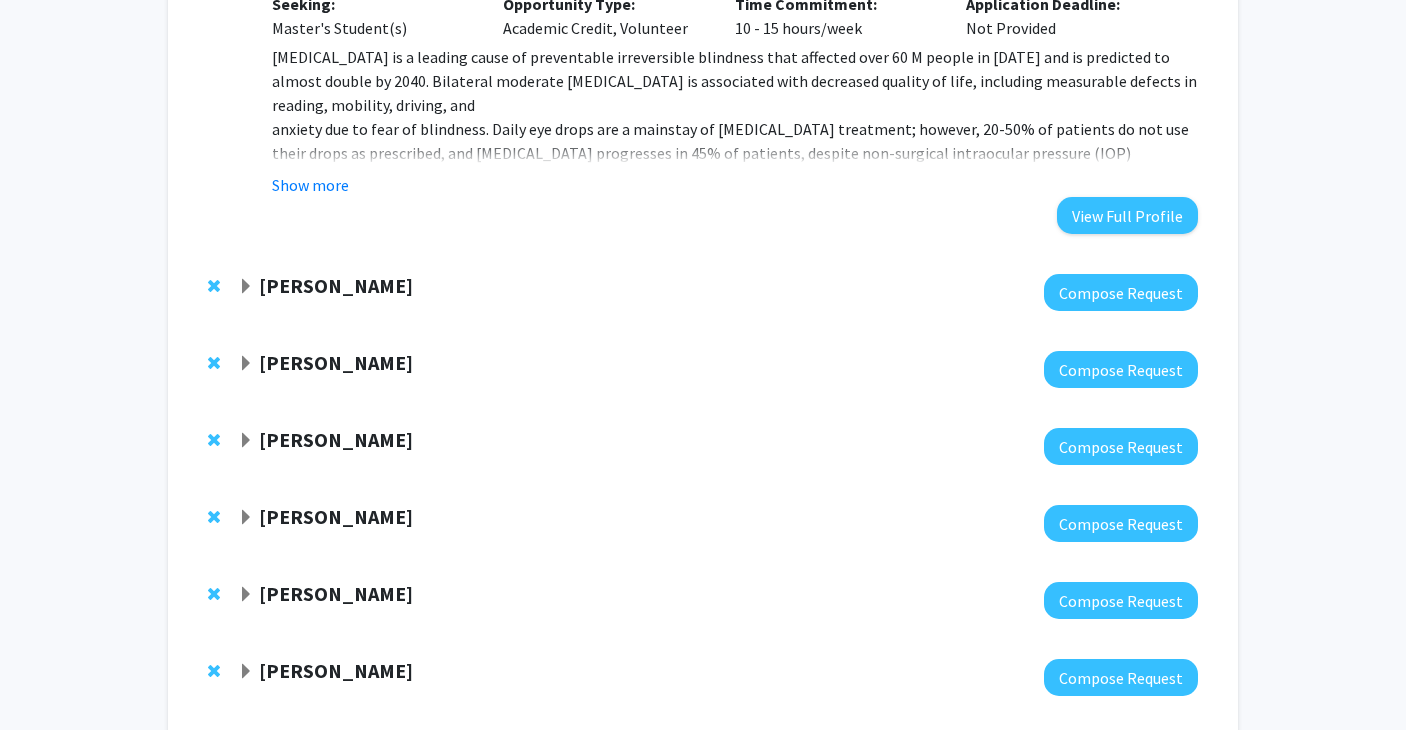 scroll, scrollTop: 1757, scrollLeft: 0, axis: vertical 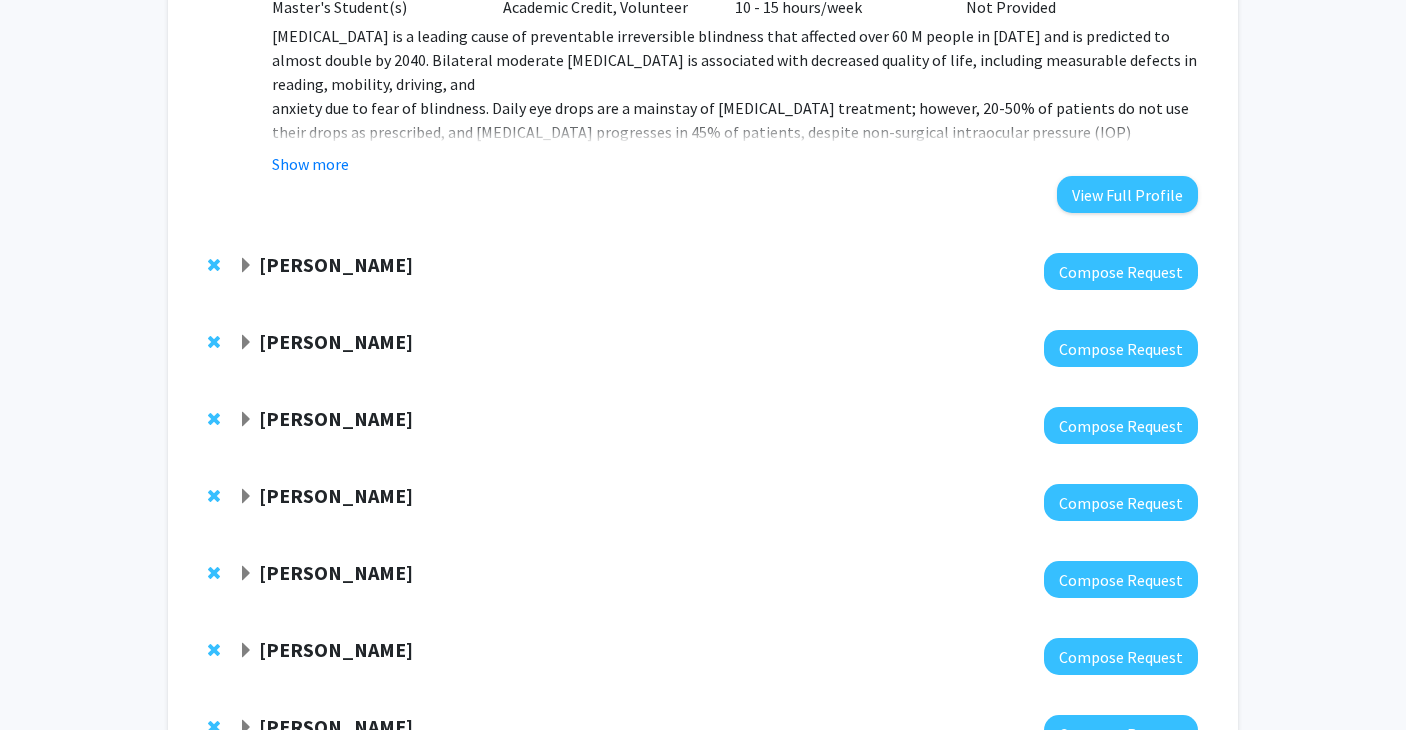 click on "Alistair Kent" 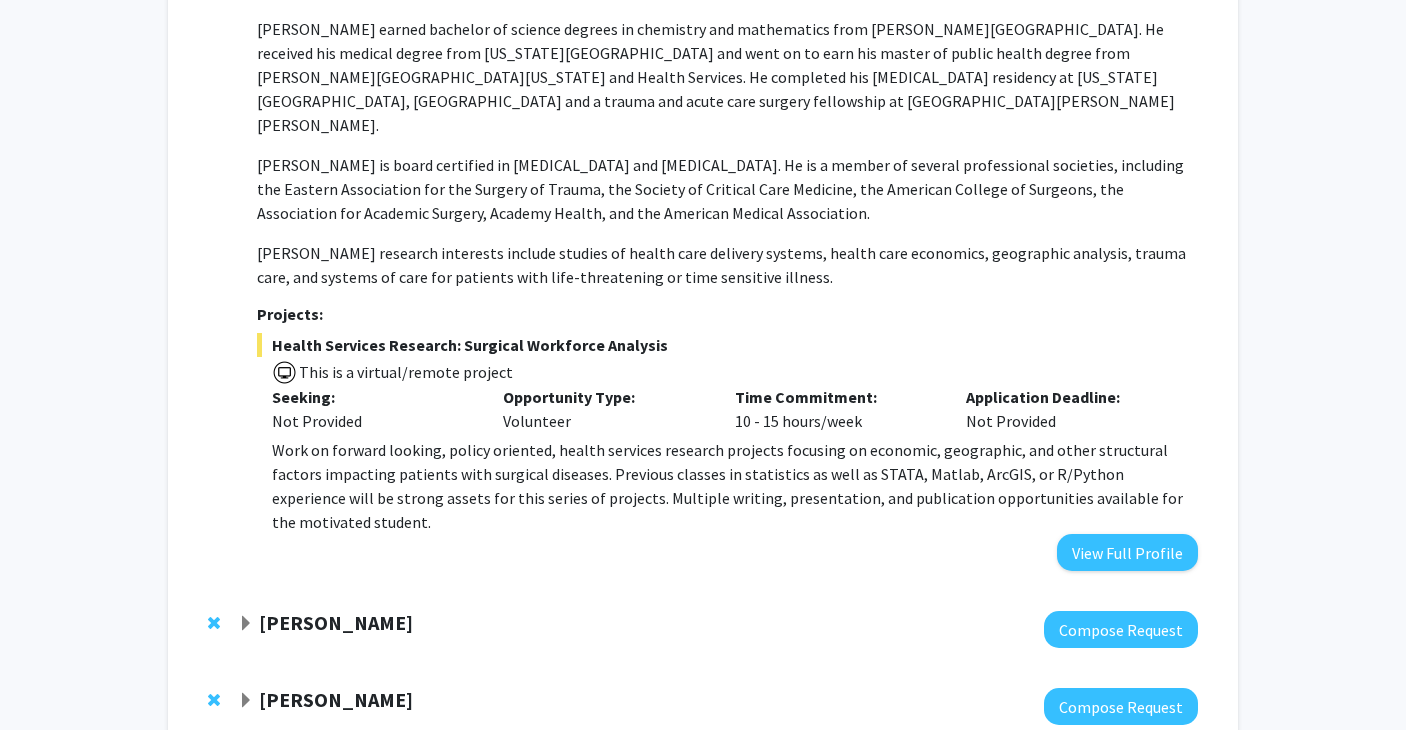 scroll, scrollTop: 2170, scrollLeft: 0, axis: vertical 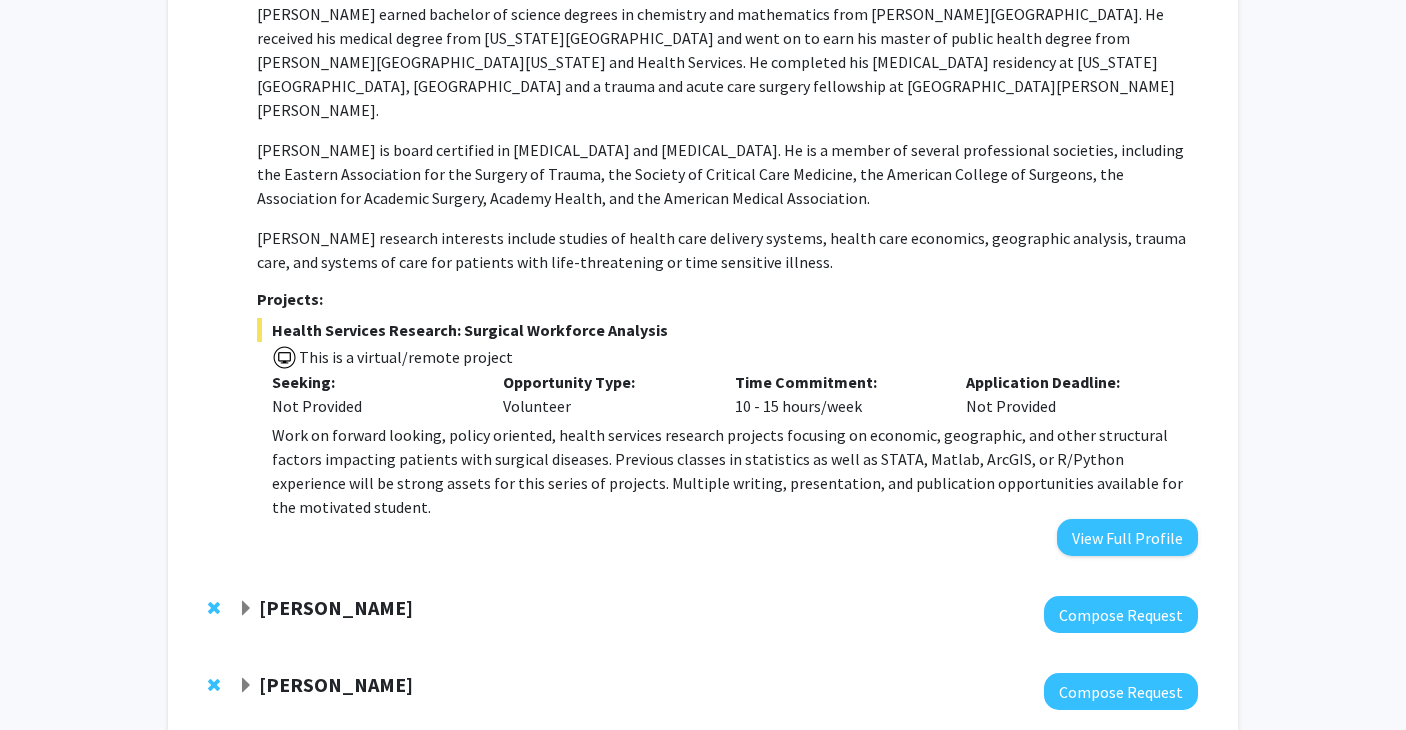click on "Emily Johnson" 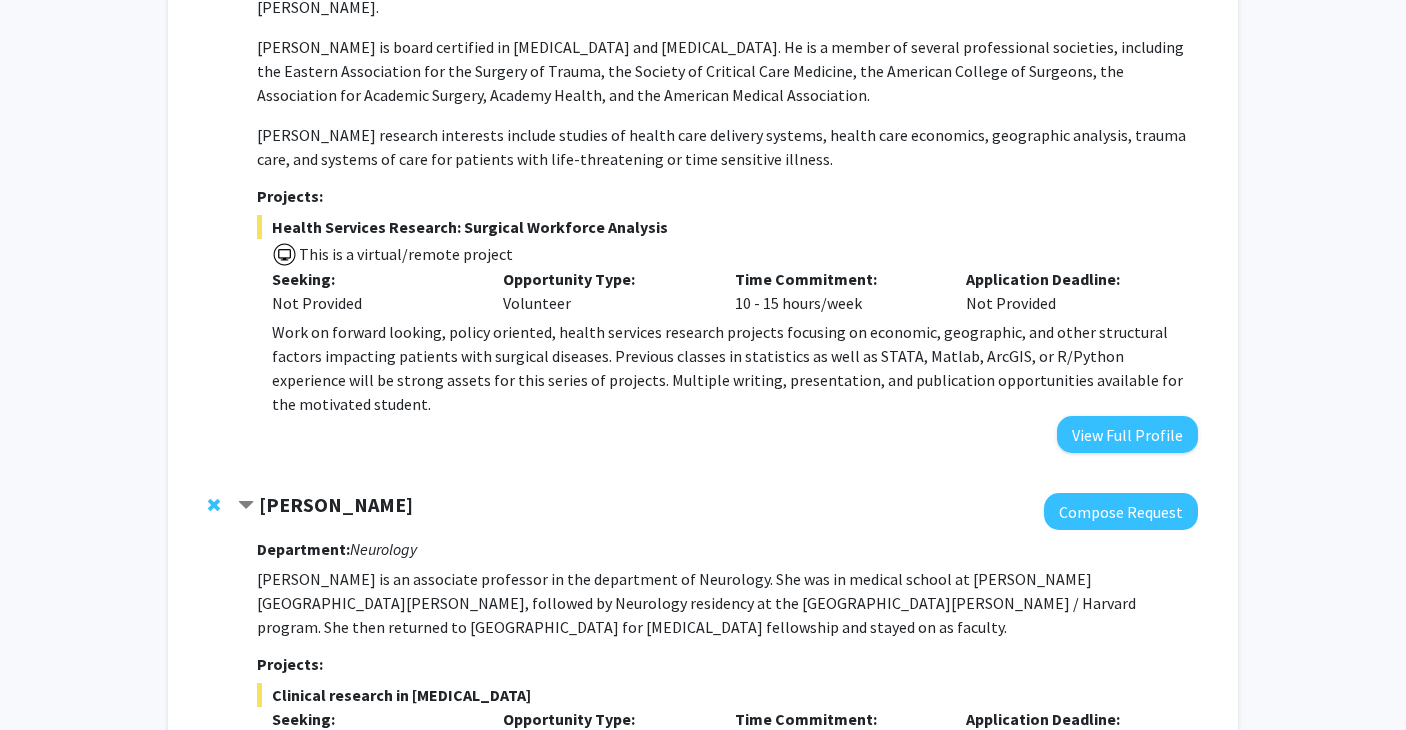 scroll, scrollTop: 2487, scrollLeft: 0, axis: vertical 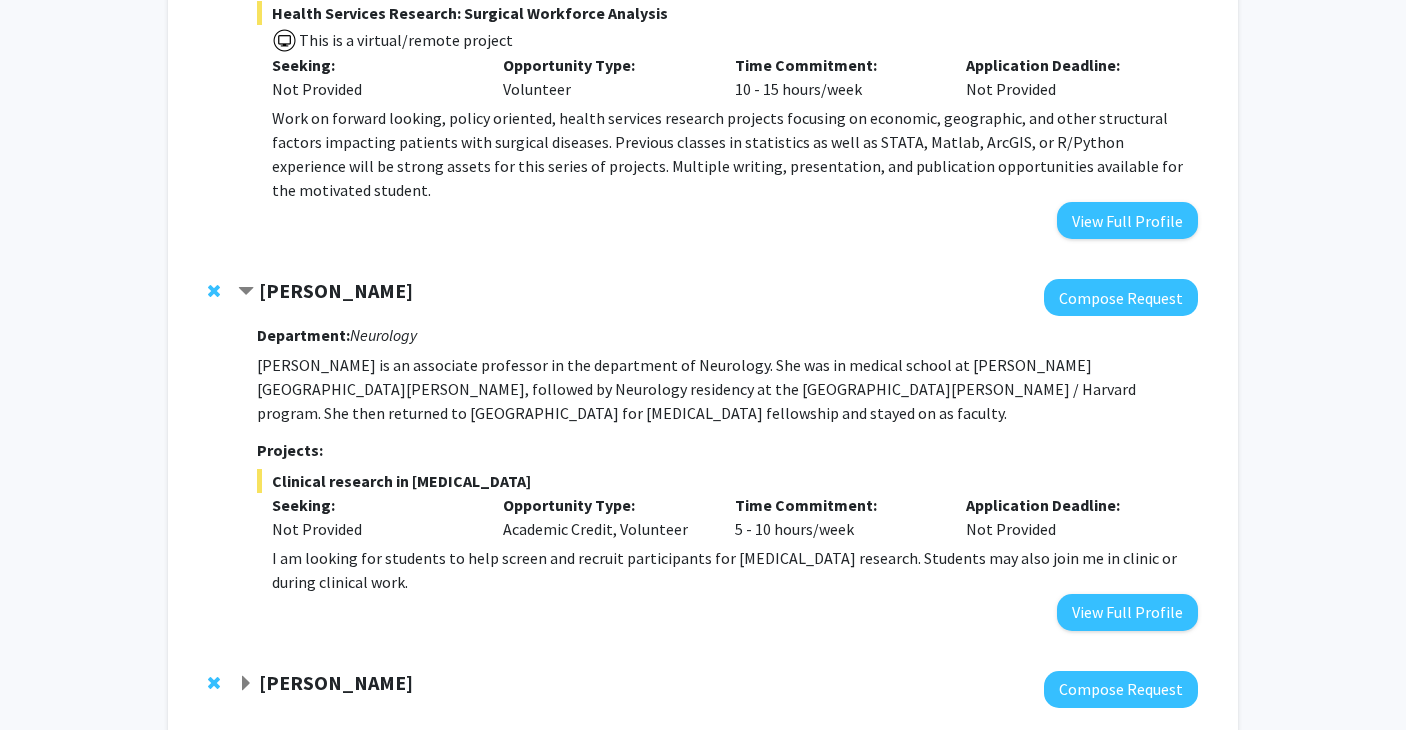 click on "Yannis Paulus" 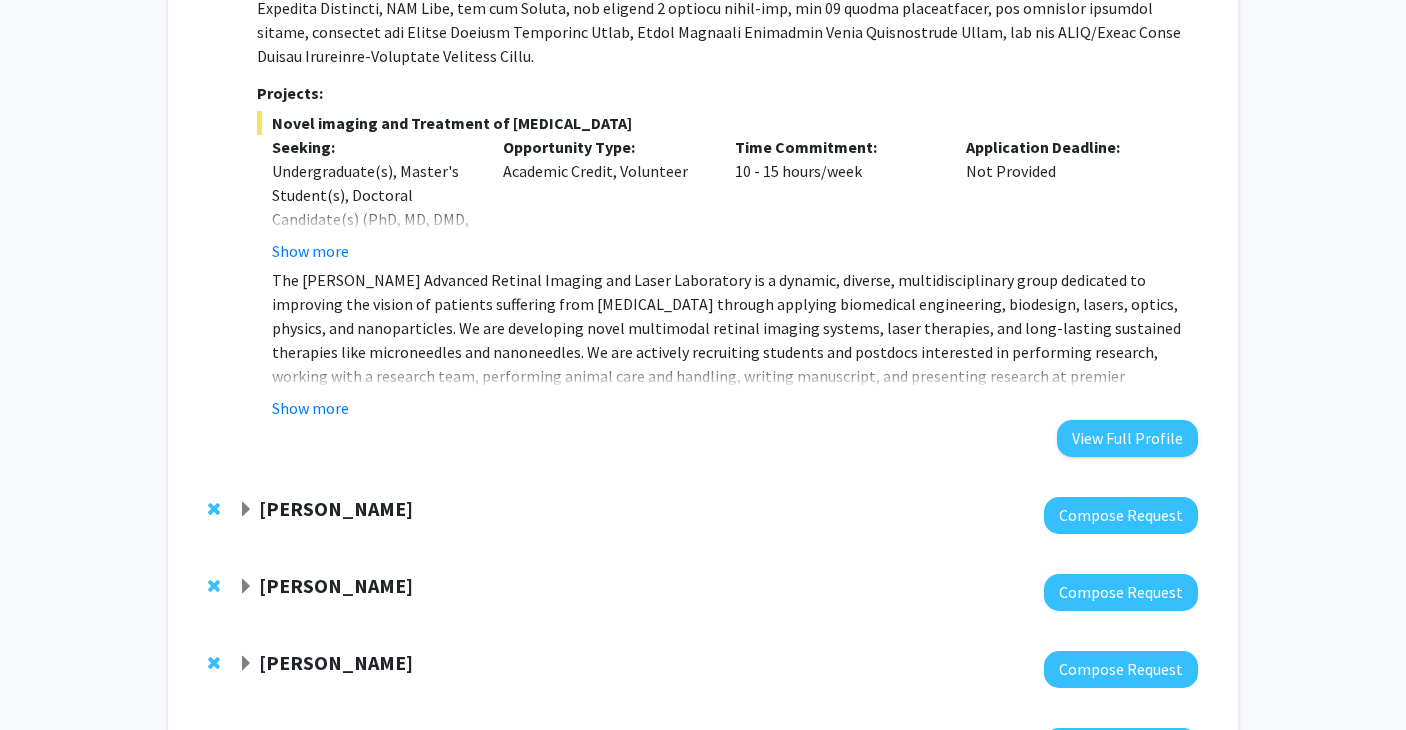 scroll, scrollTop: 3407, scrollLeft: 0, axis: vertical 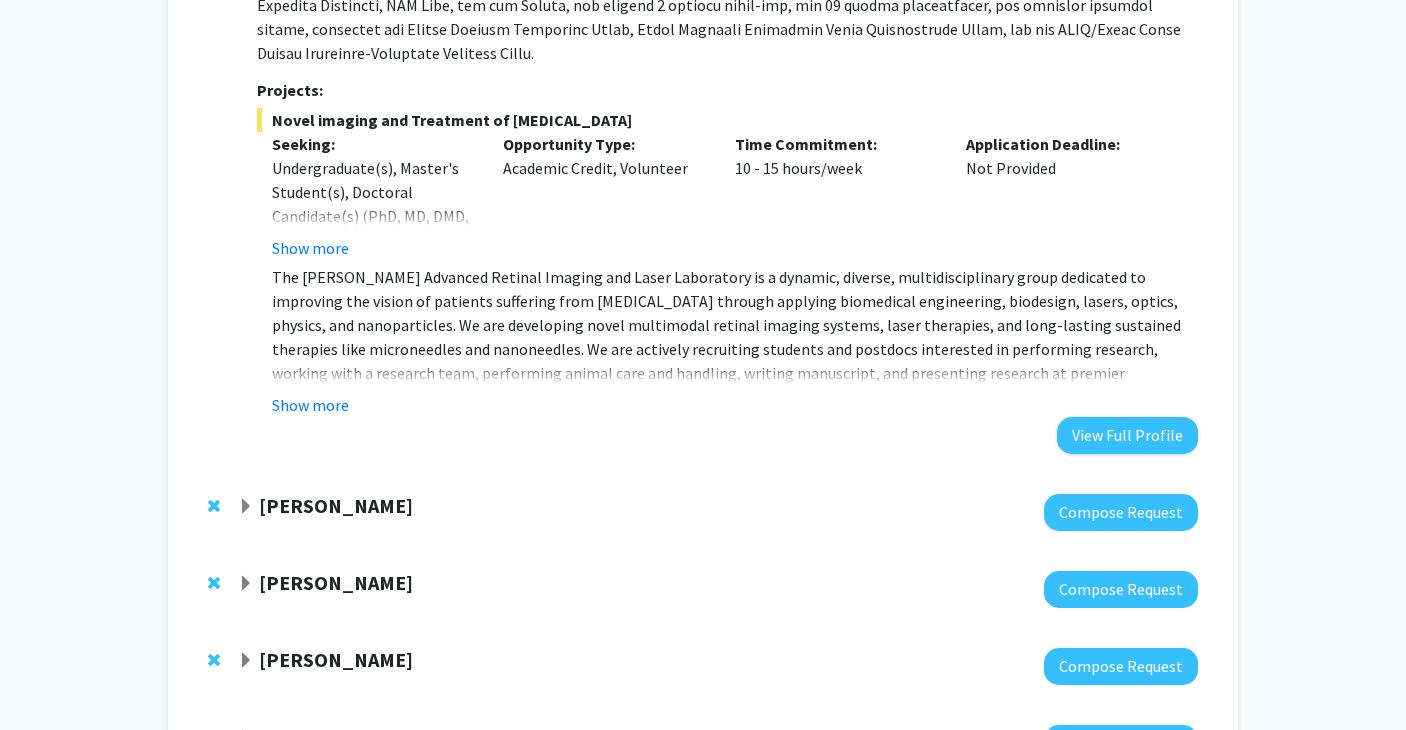 click on "Caleb Alexander" 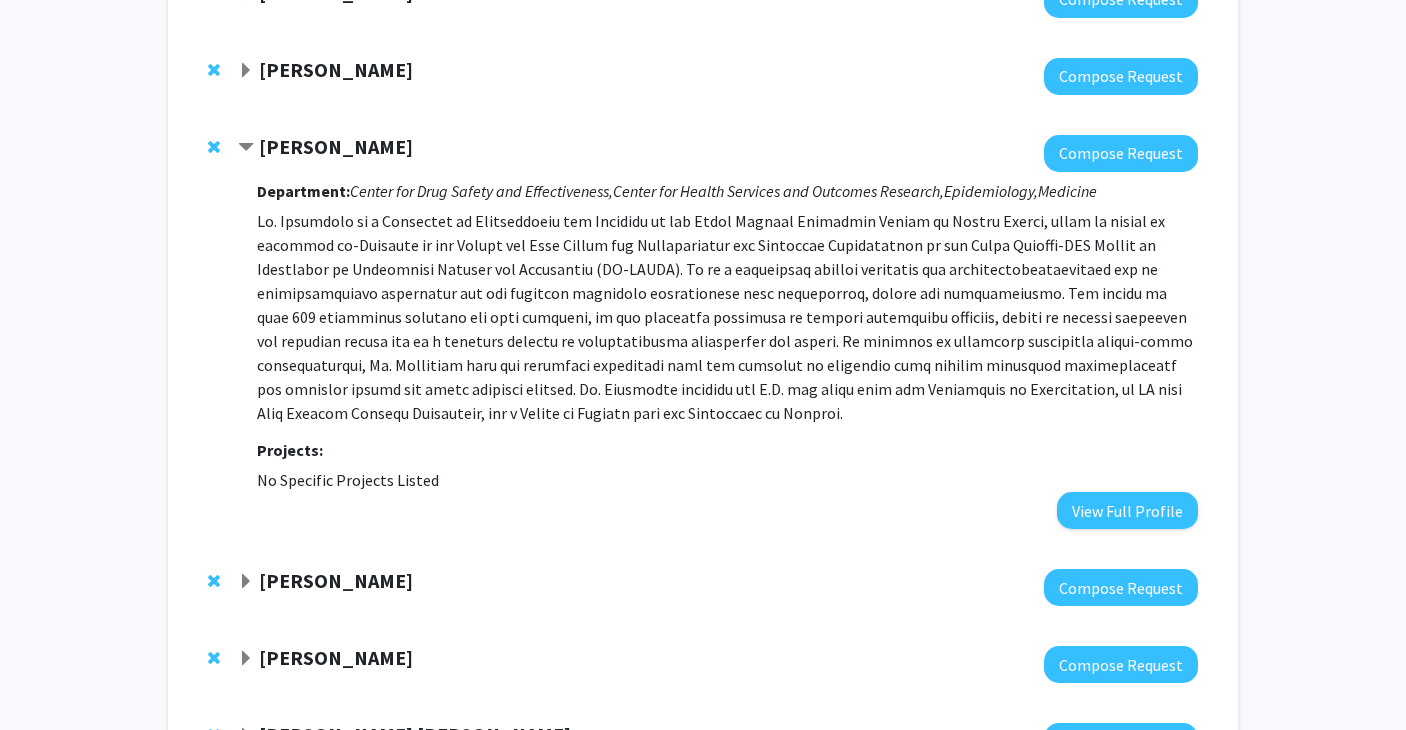 scroll, scrollTop: 3975, scrollLeft: 0, axis: vertical 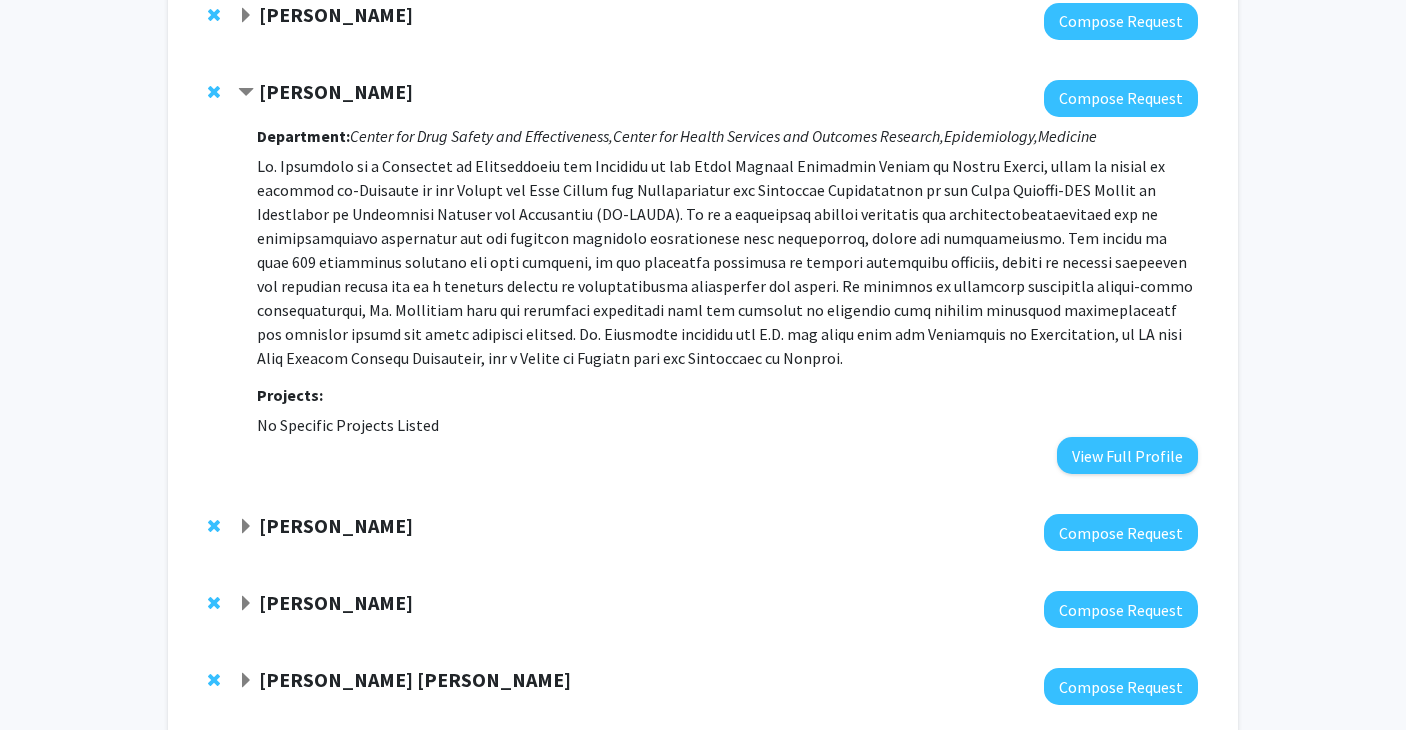 click on "Hadi Kharrazi" 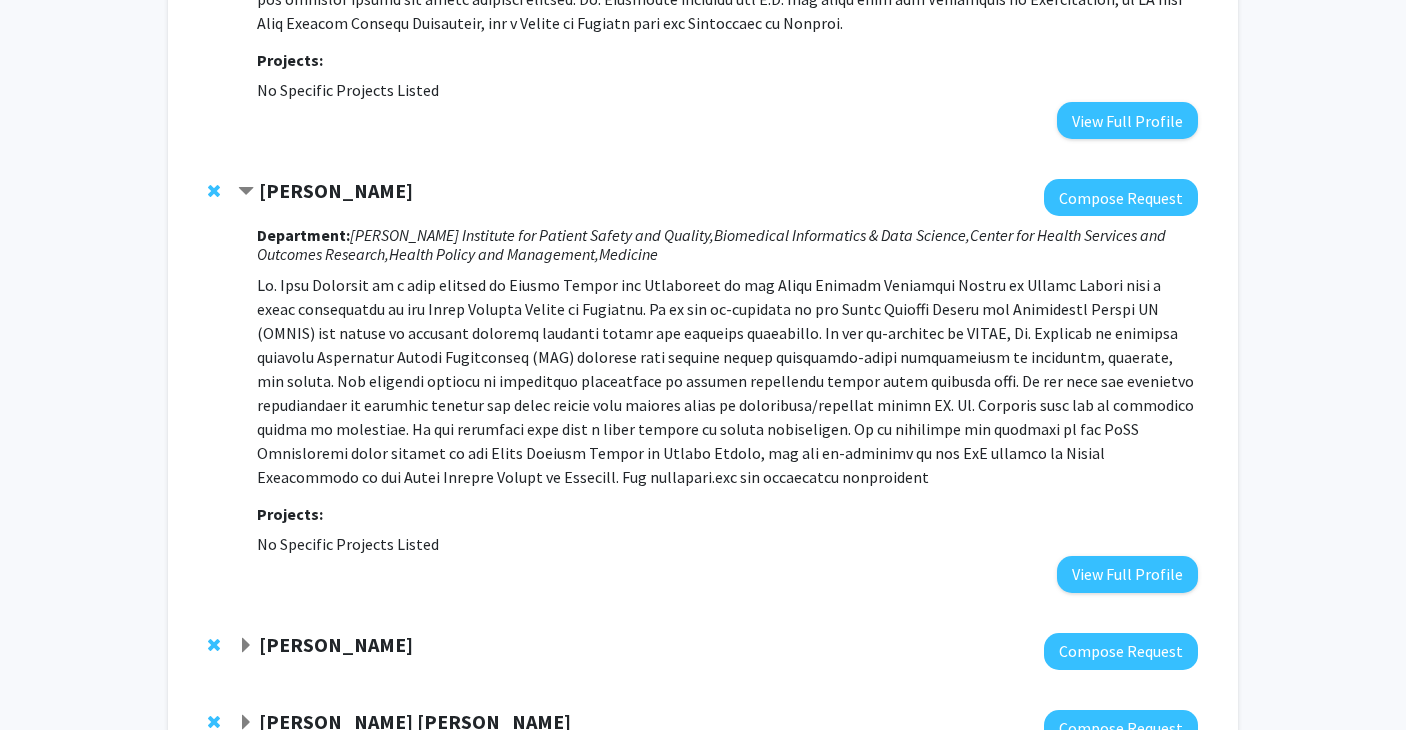 scroll, scrollTop: 4352, scrollLeft: 0, axis: vertical 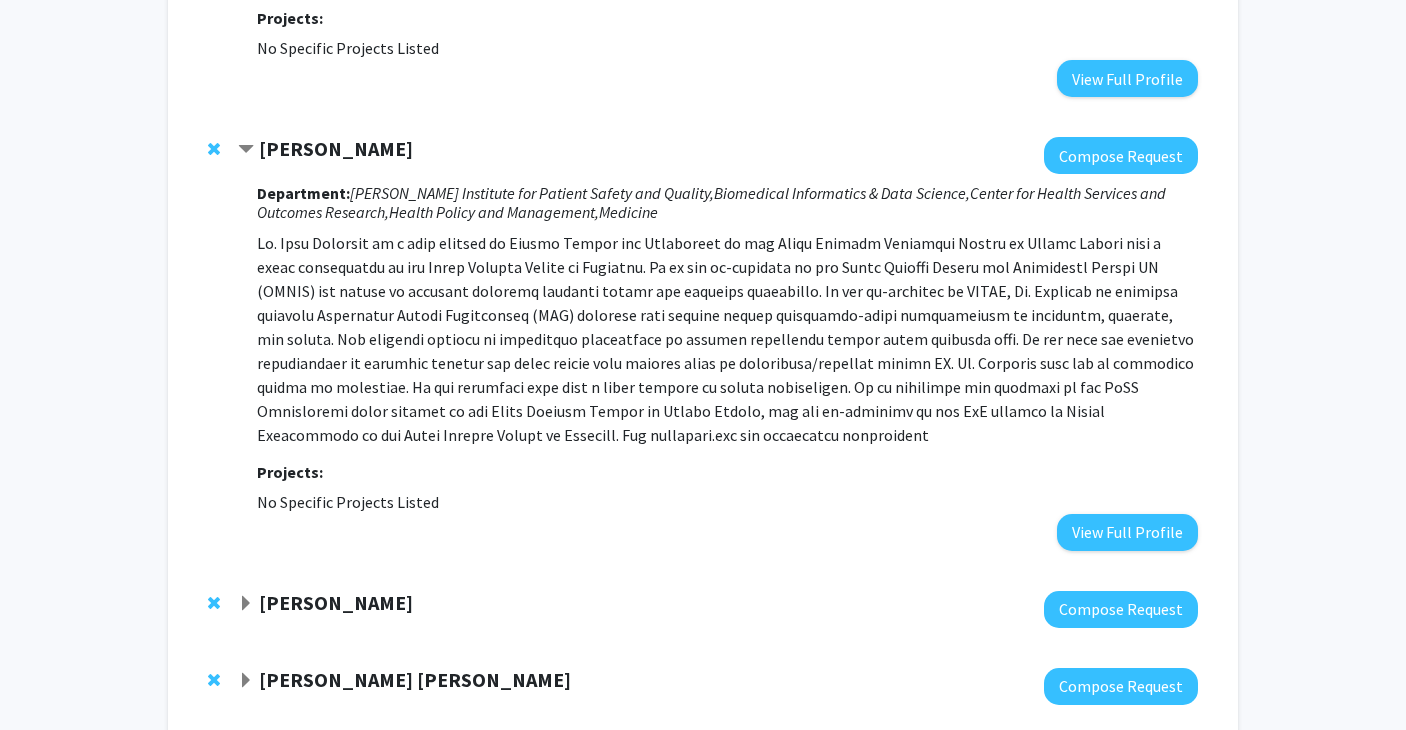 click on "Emily Kendall" 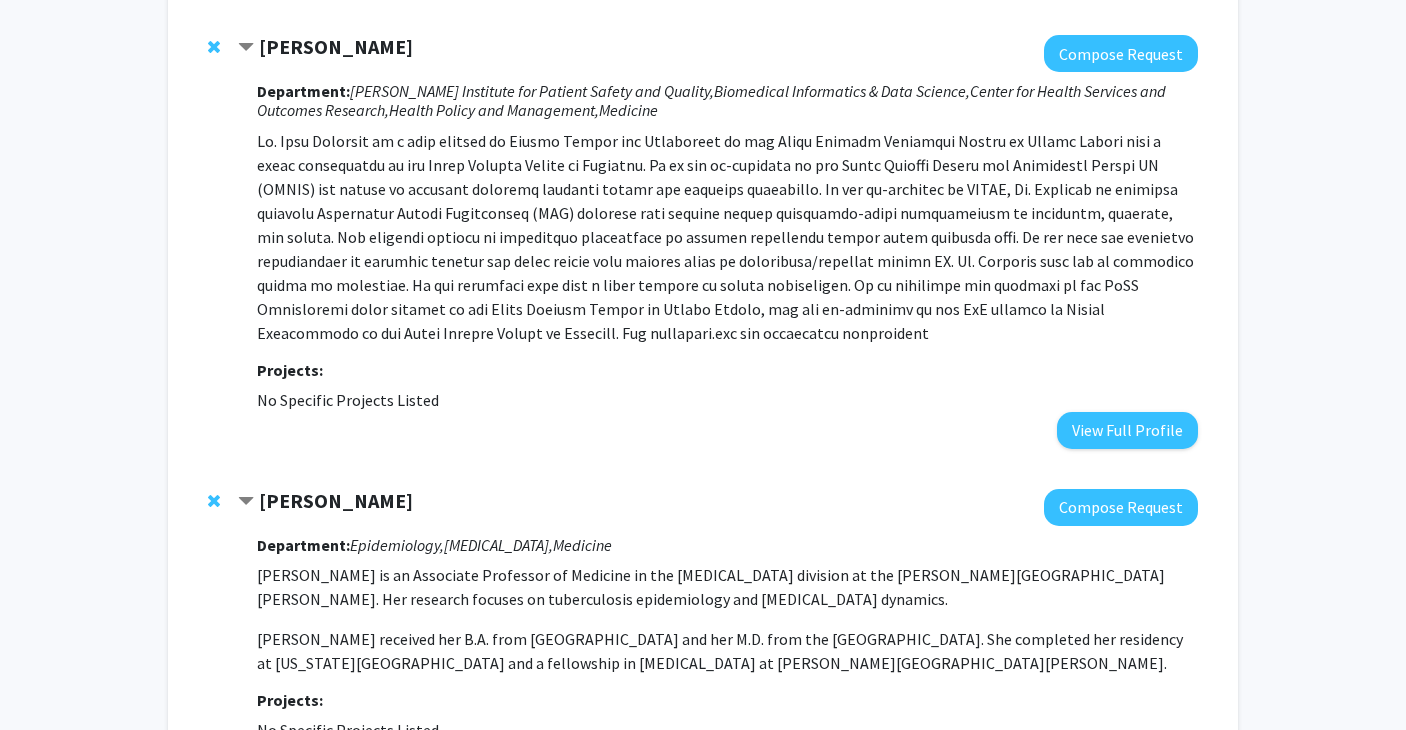 scroll, scrollTop: 4605, scrollLeft: 0, axis: vertical 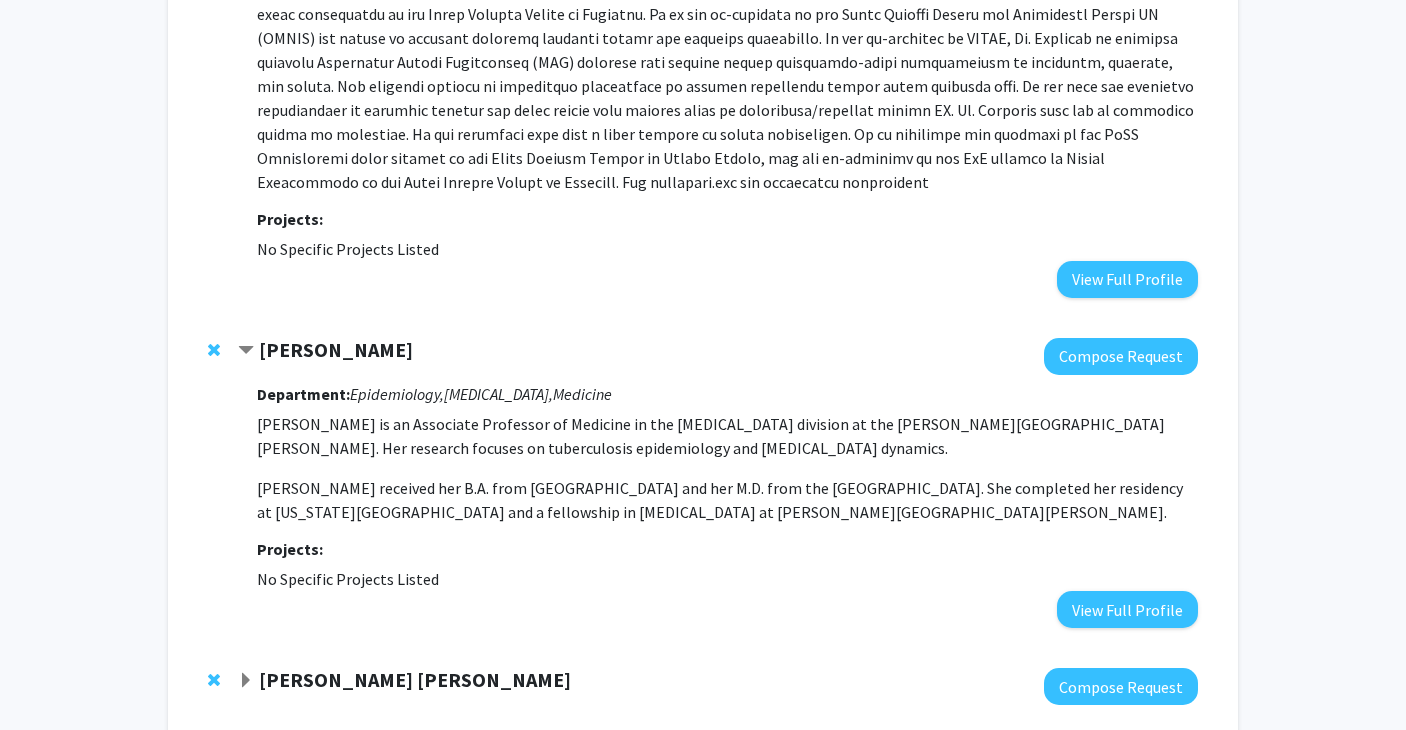 click on "Noelene Jeffers Joseph" 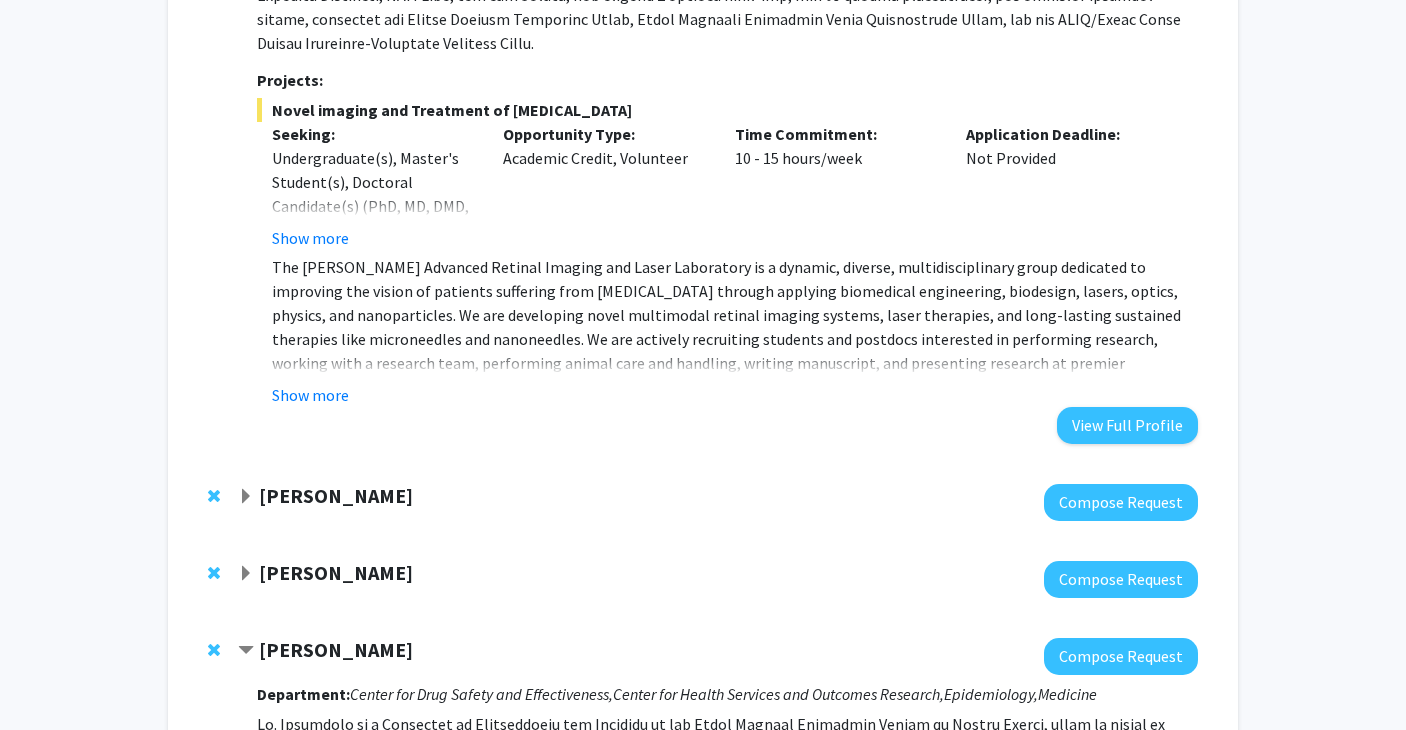 scroll, scrollTop: 3414, scrollLeft: 0, axis: vertical 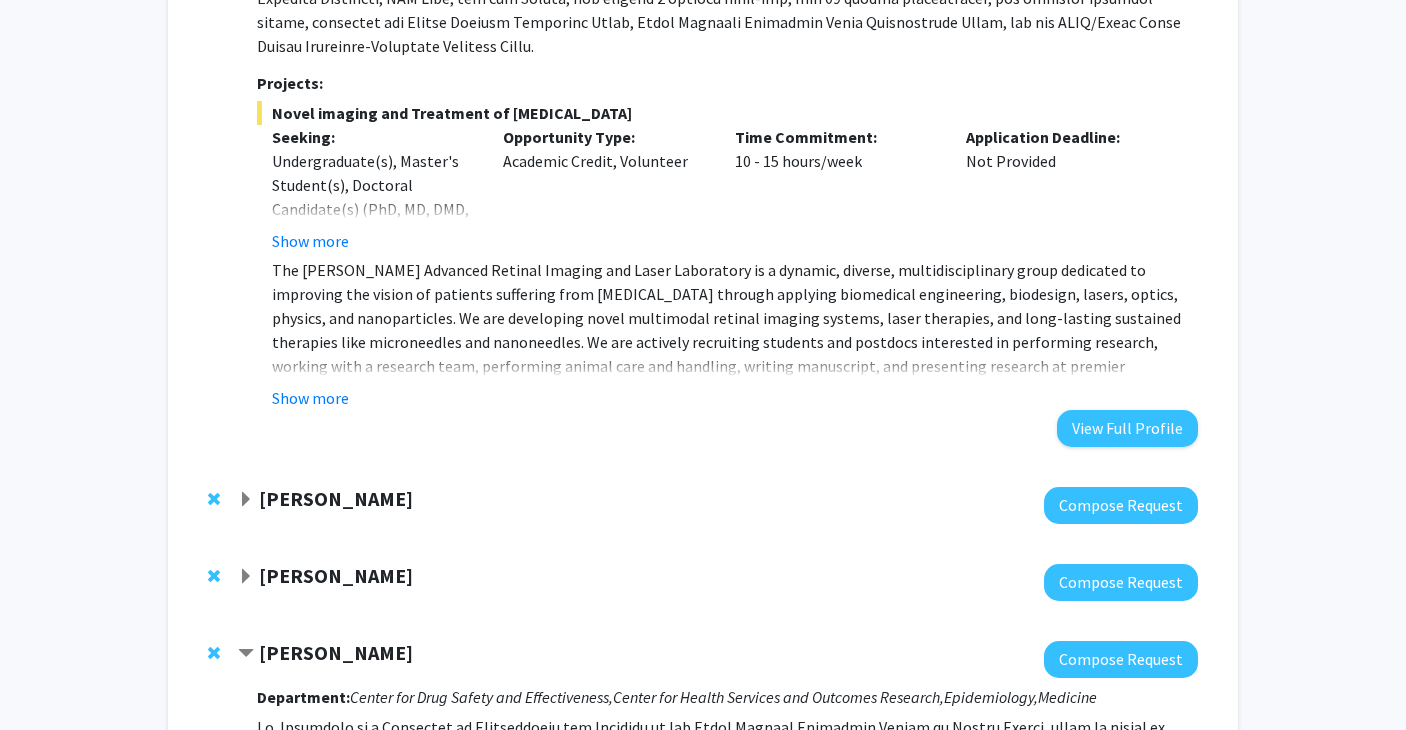 click on "Bunmi Ogungbe" 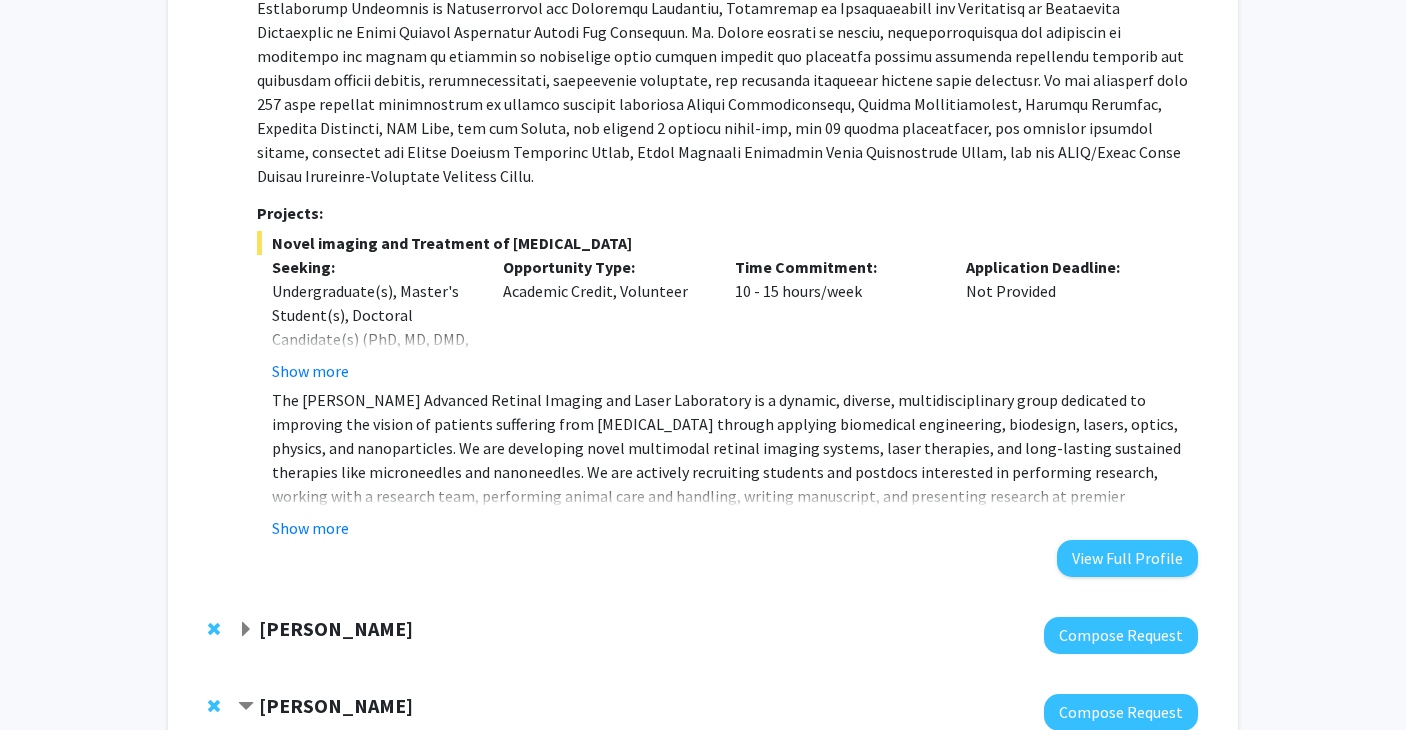 scroll, scrollTop: 3227, scrollLeft: 0, axis: vertical 